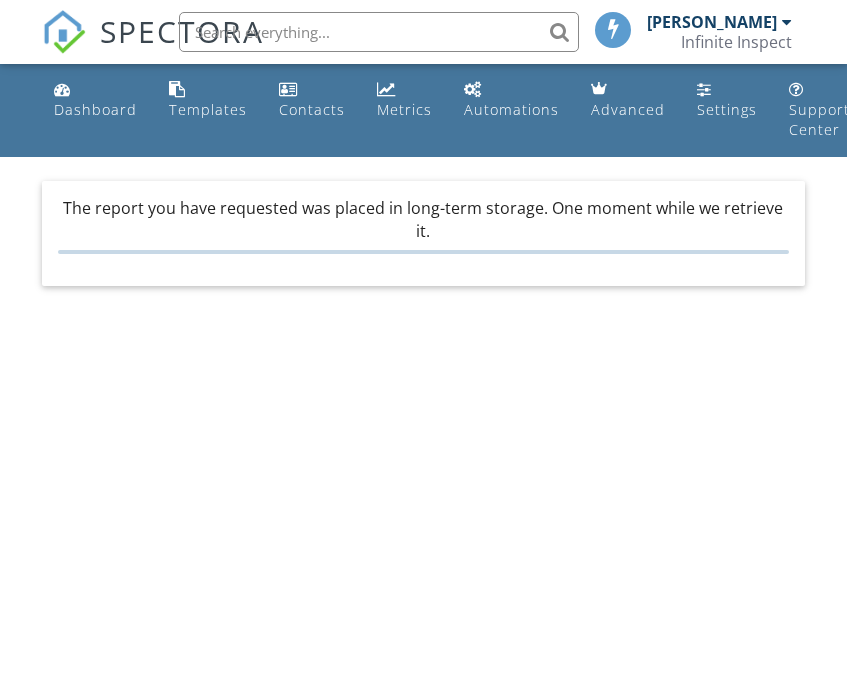 scroll, scrollTop: 0, scrollLeft: 0, axis: both 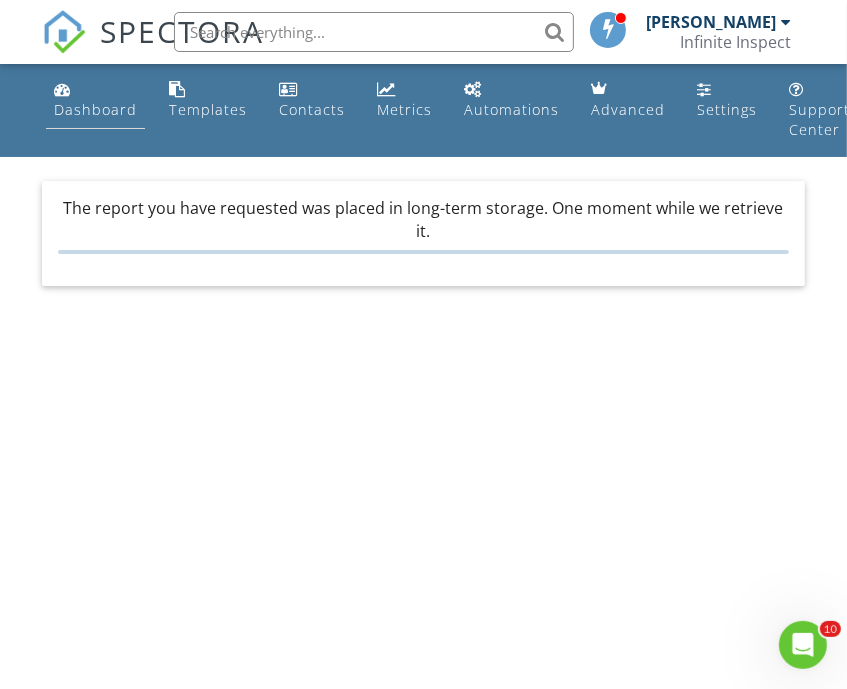 click on "Dashboard" at bounding box center (95, 109) 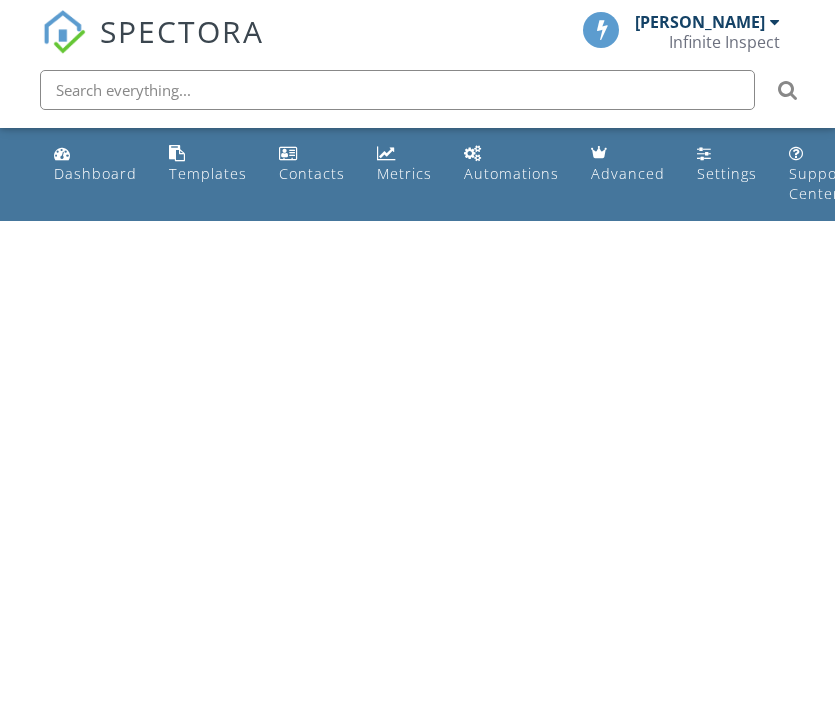 scroll, scrollTop: 0, scrollLeft: 0, axis: both 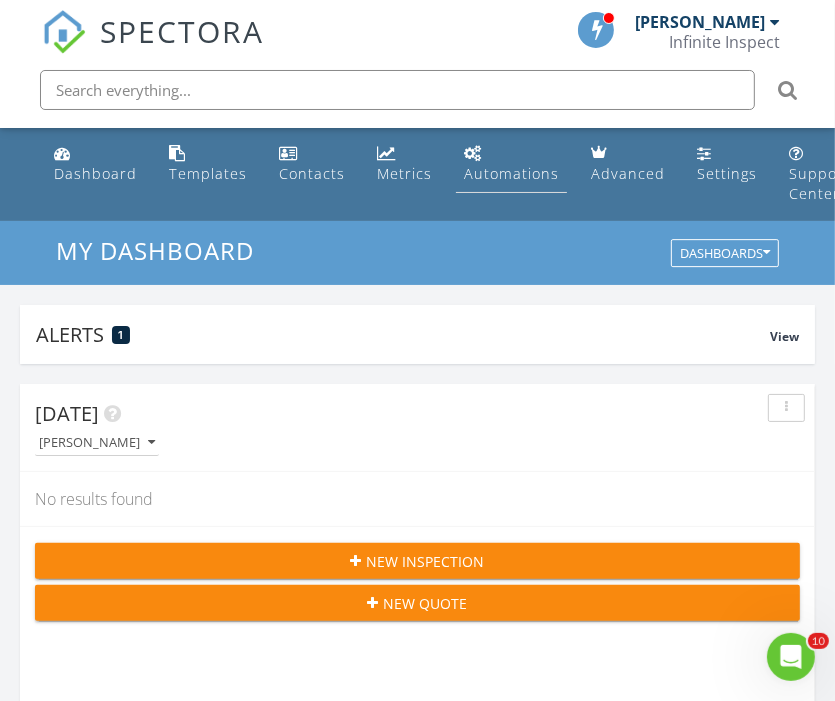 click on "Automations" at bounding box center (511, 173) 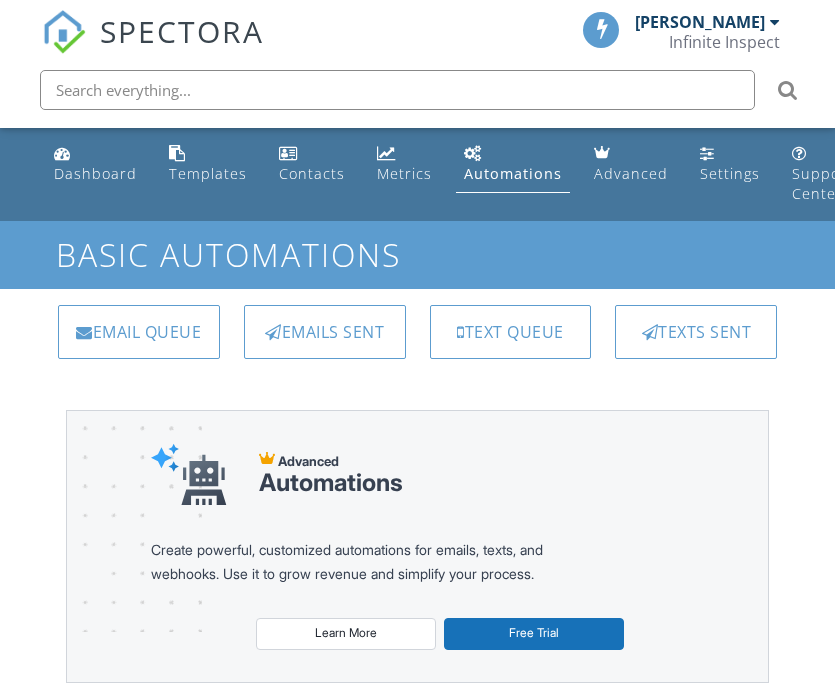 scroll, scrollTop: 0, scrollLeft: 0, axis: both 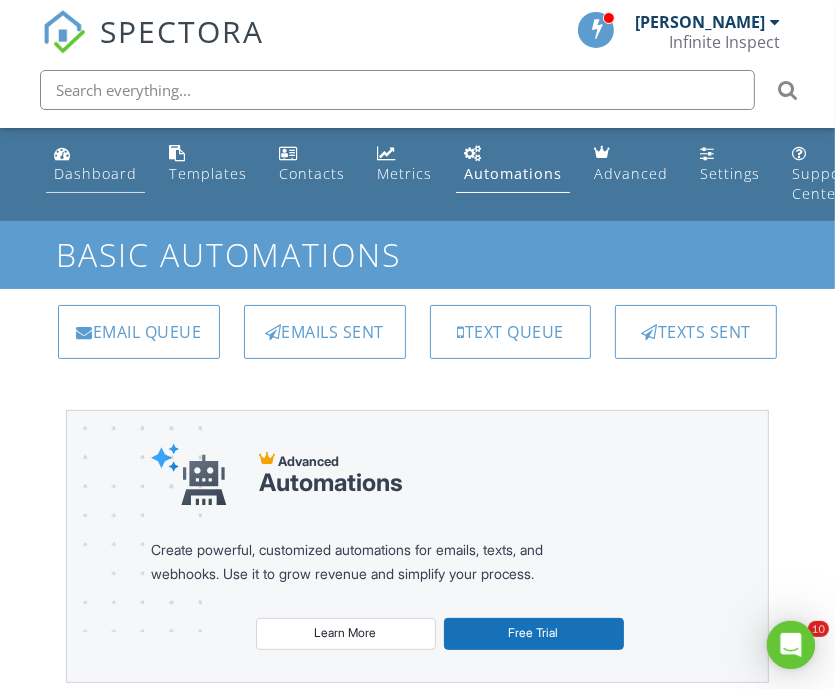 click on "Dashboard" at bounding box center (95, 173) 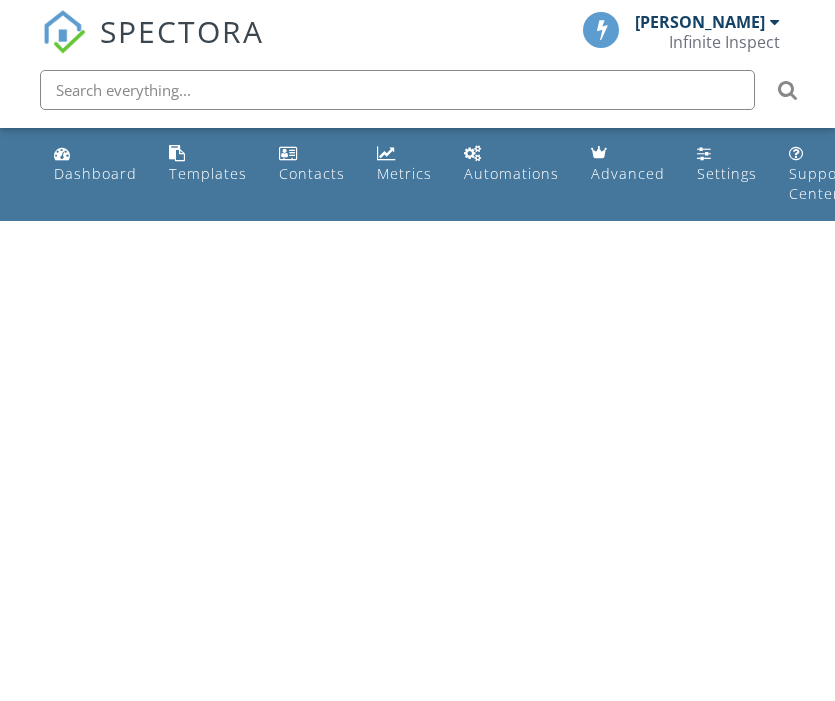 scroll, scrollTop: 0, scrollLeft: 0, axis: both 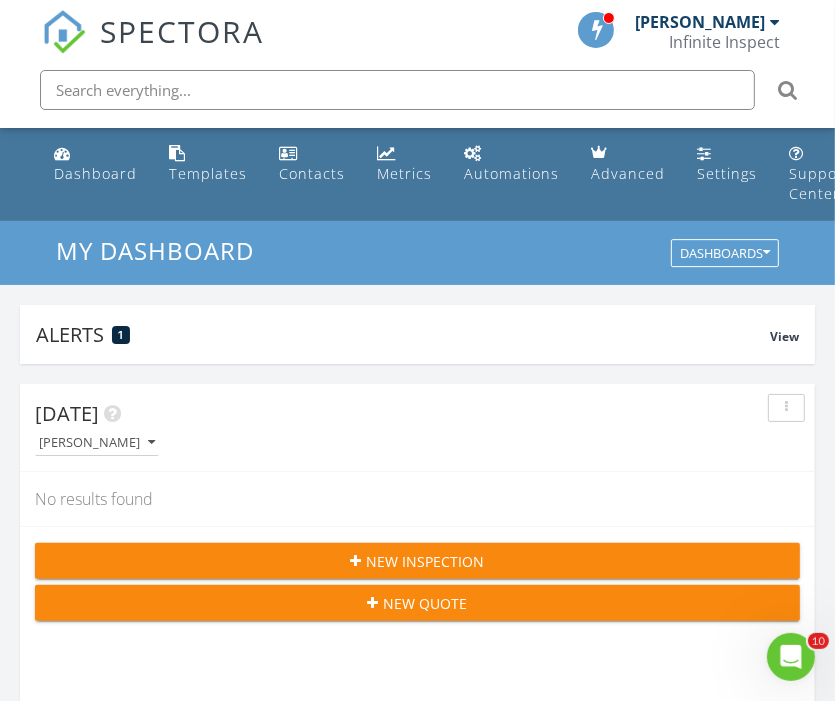 click 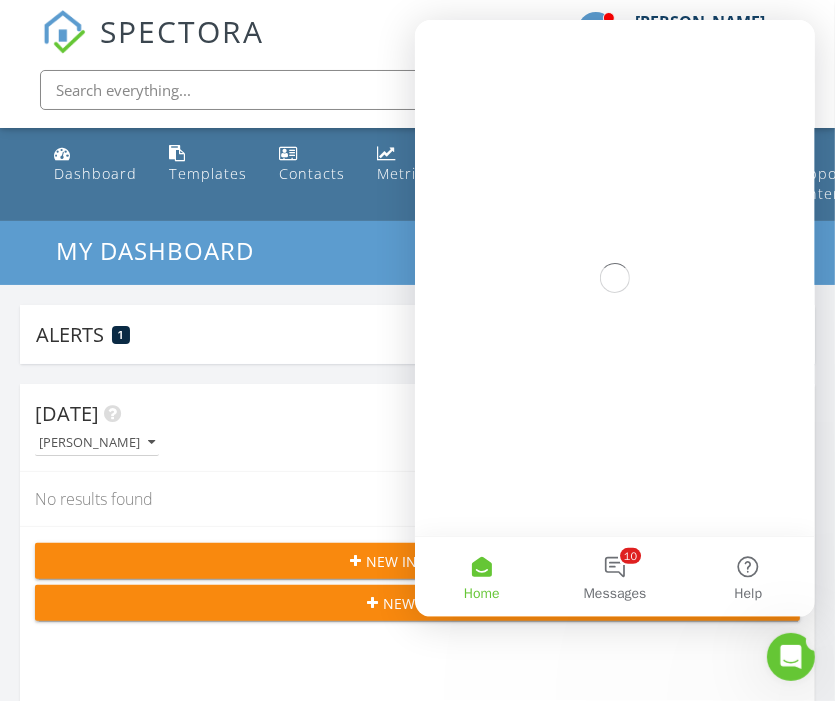 scroll, scrollTop: 0, scrollLeft: 0, axis: both 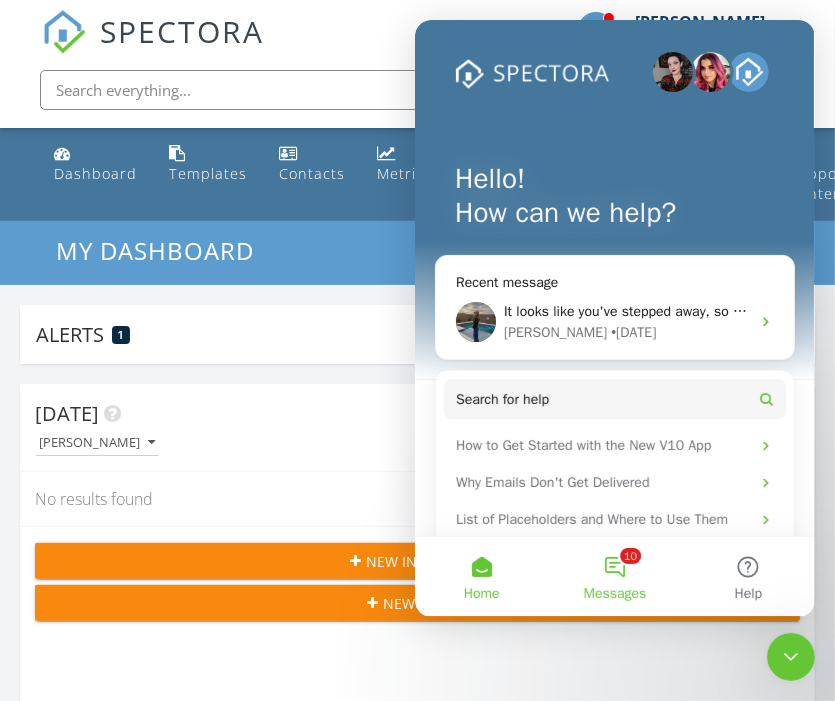 click on "10 Messages" at bounding box center (613, 577) 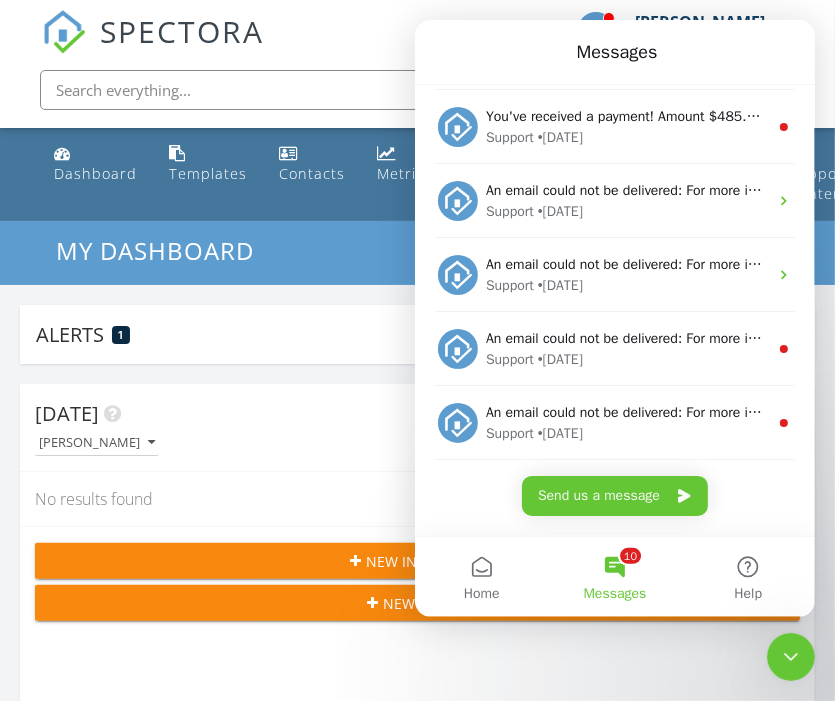 scroll, scrollTop: 368, scrollLeft: 0, axis: vertical 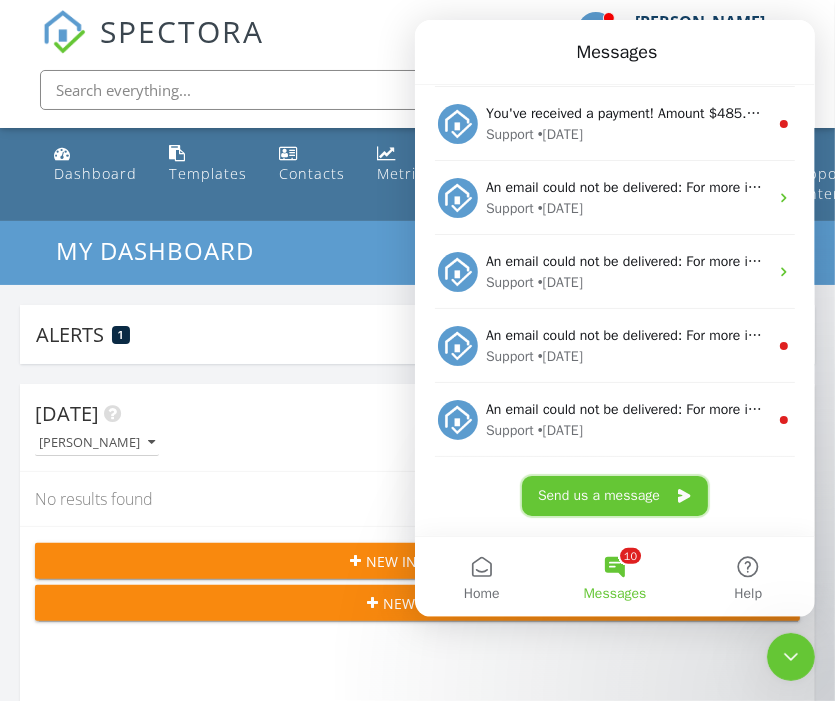 drag, startPoint x: 652, startPoint y: 495, endPoint x: 612, endPoint y: 574, distance: 88.54942 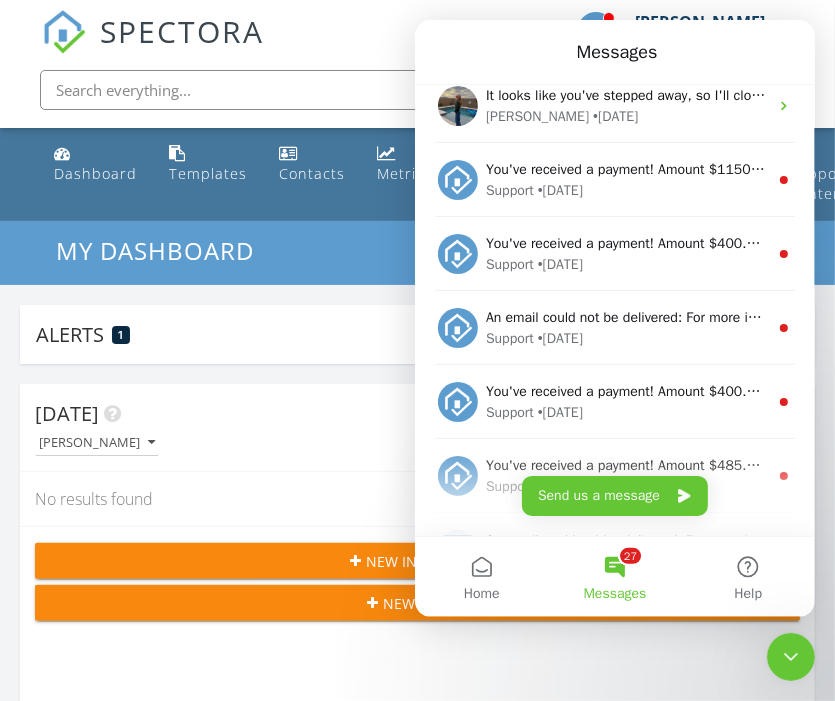 scroll, scrollTop: 0, scrollLeft: 0, axis: both 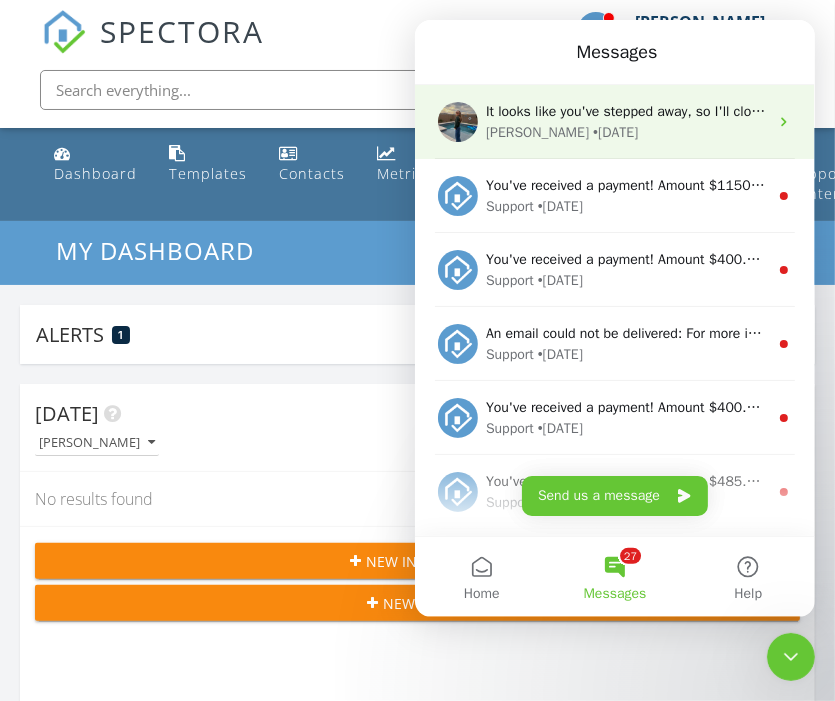 click 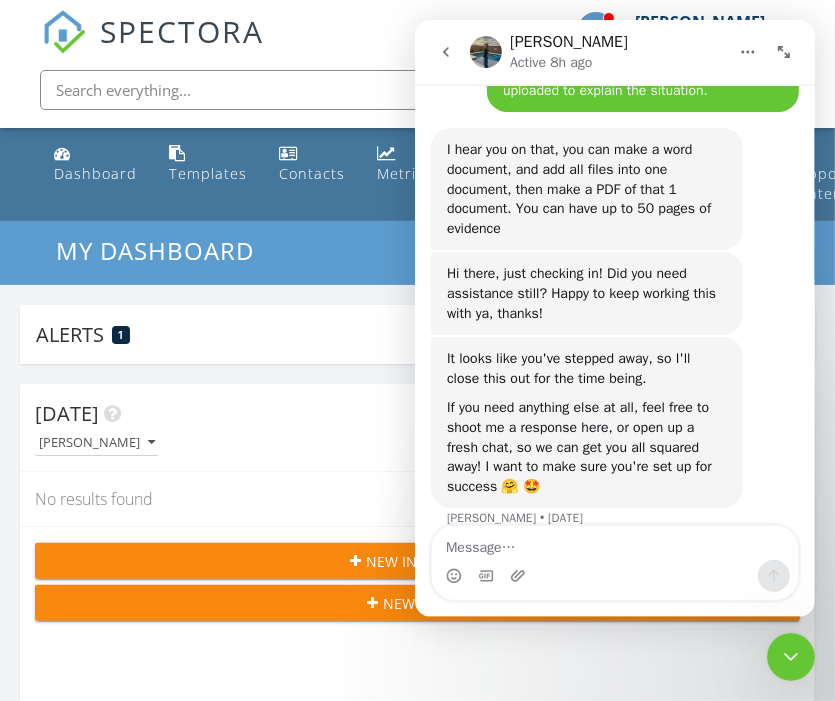 scroll, scrollTop: 2212, scrollLeft: 0, axis: vertical 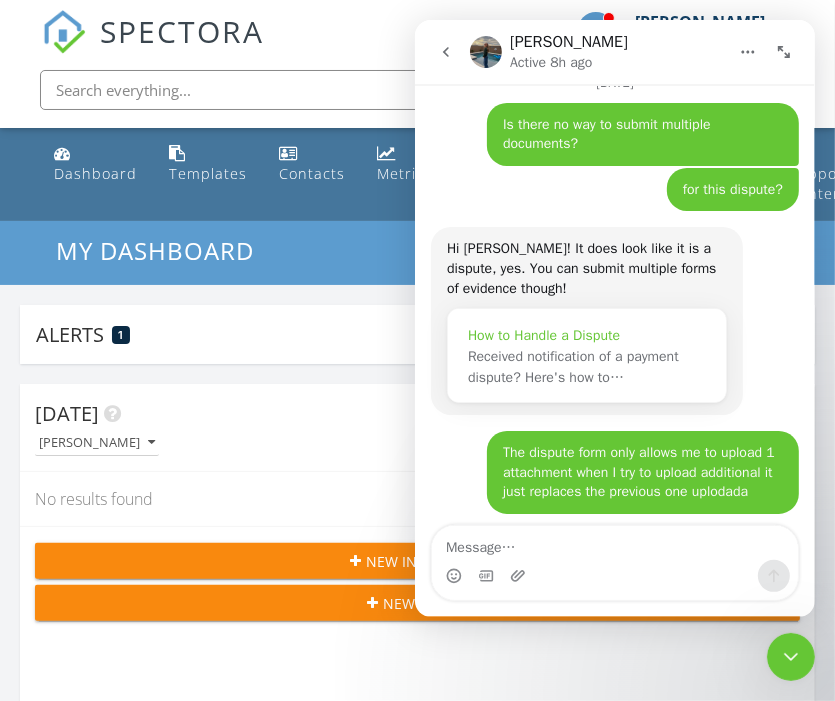 click on "Received notification of a payment dispute? Here's how to…" at bounding box center [572, 367] 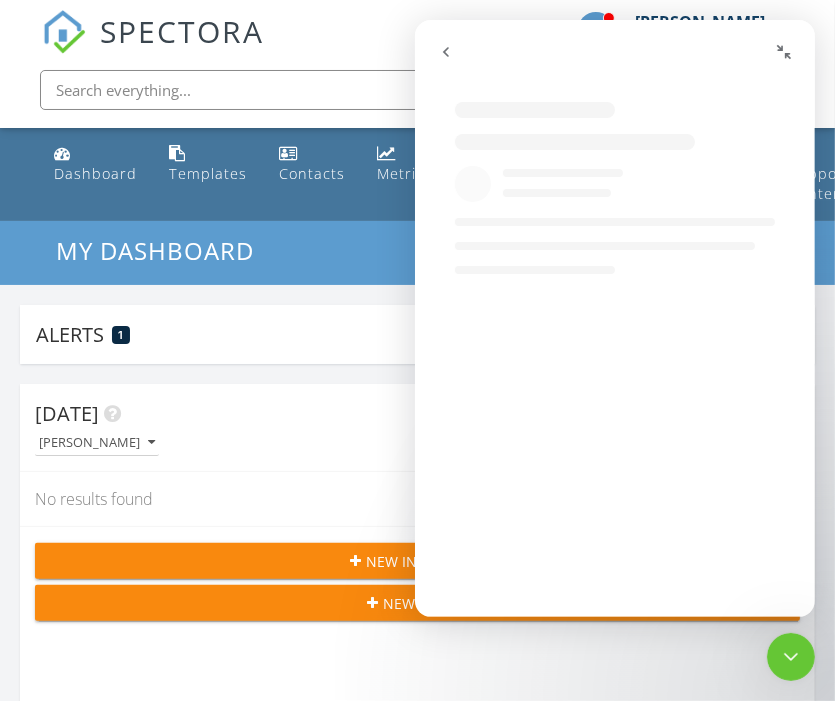 scroll, scrollTop: 0, scrollLeft: 0, axis: both 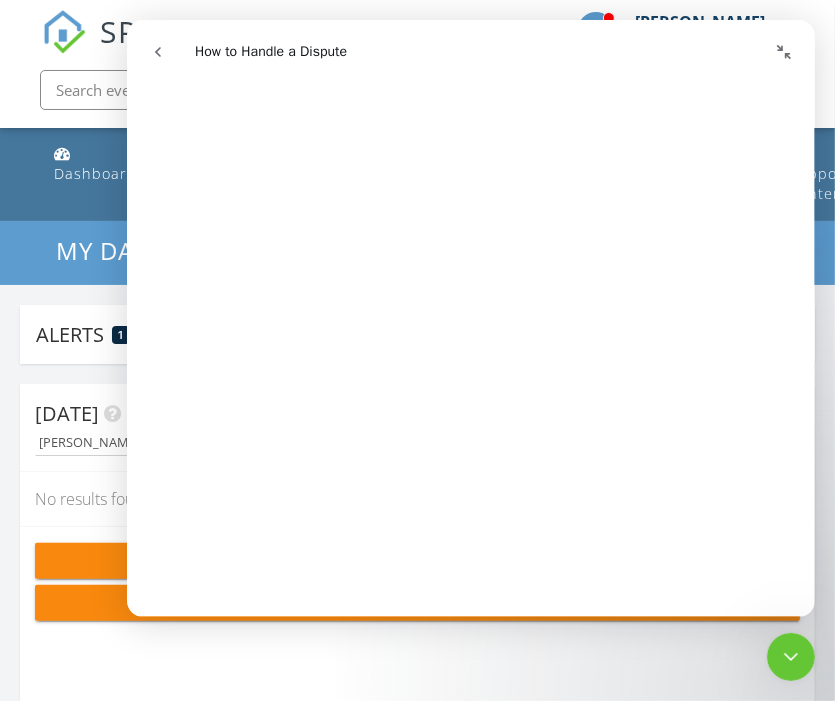 drag, startPoint x: 682, startPoint y: 625, endPoint x: 745, endPoint y: 644, distance: 65.802734 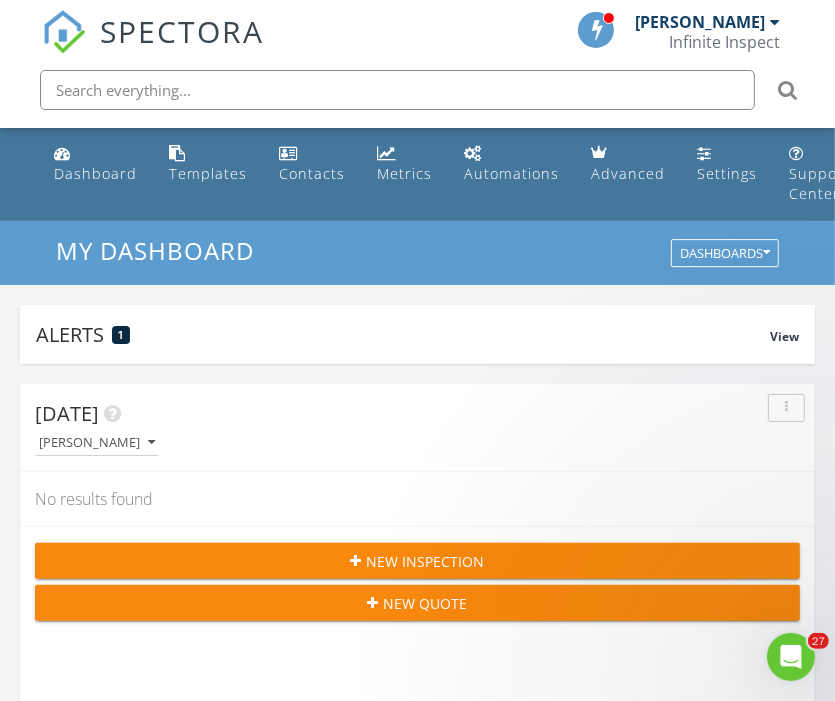 scroll, scrollTop: 0, scrollLeft: 0, axis: both 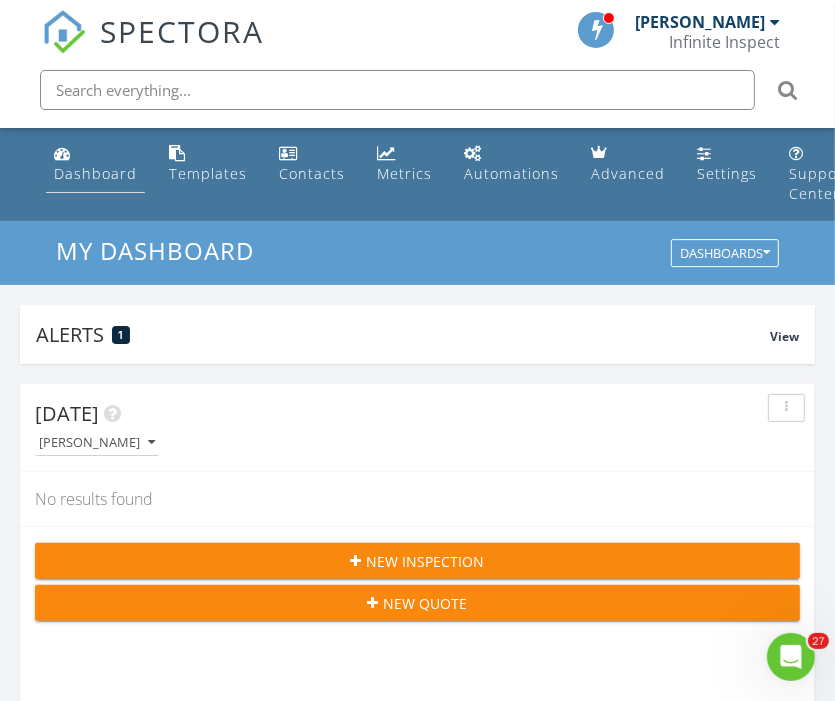 click on "Dashboard" at bounding box center (95, 173) 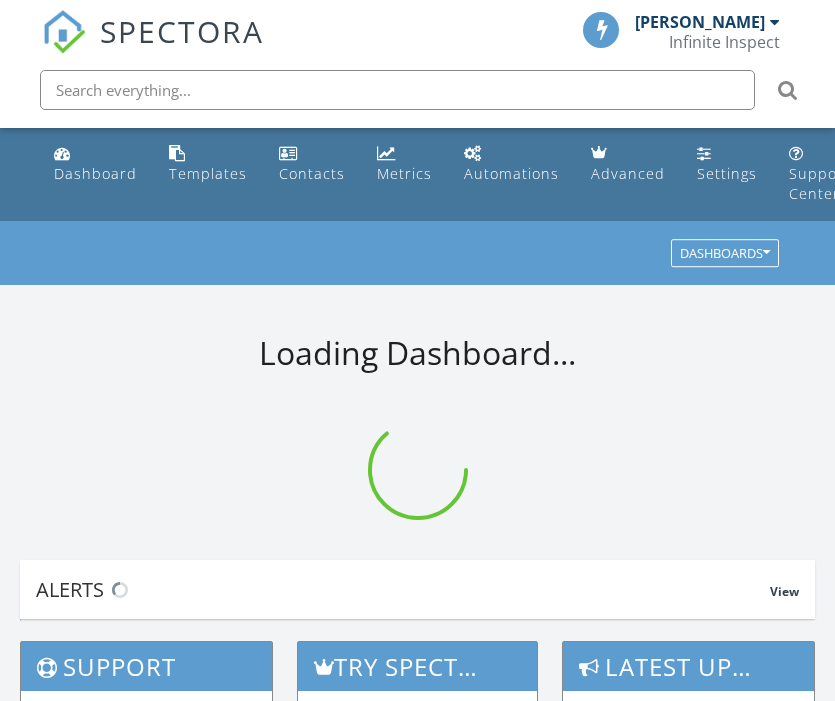 scroll, scrollTop: 0, scrollLeft: 0, axis: both 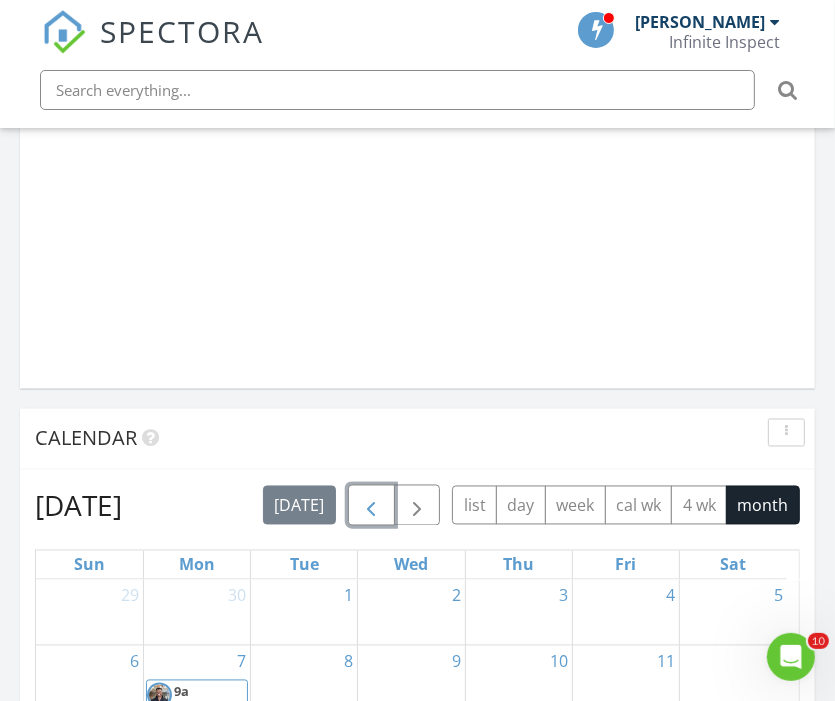 click at bounding box center [371, 505] 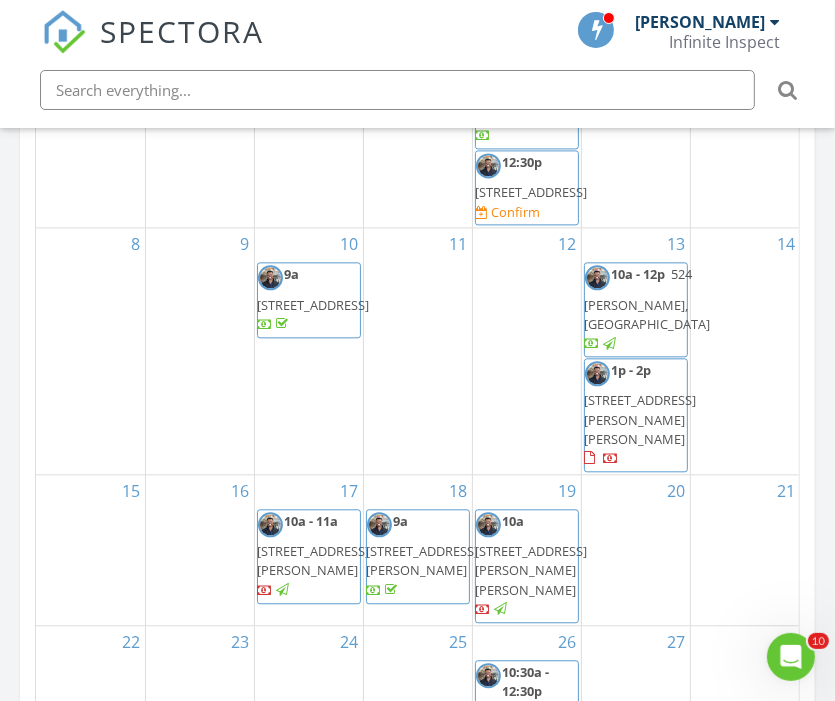 scroll, scrollTop: 2120, scrollLeft: 0, axis: vertical 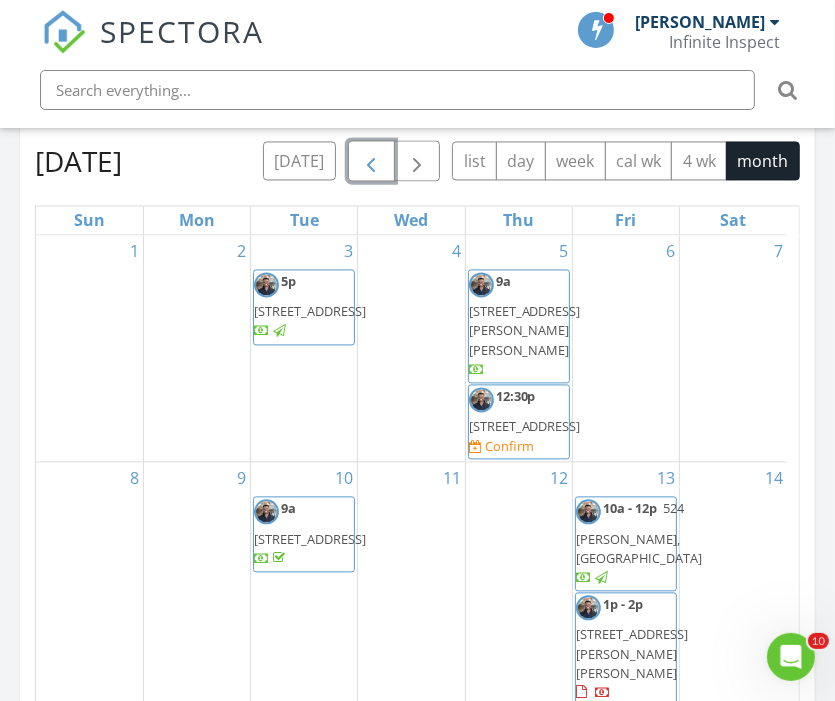 click at bounding box center (371, 162) 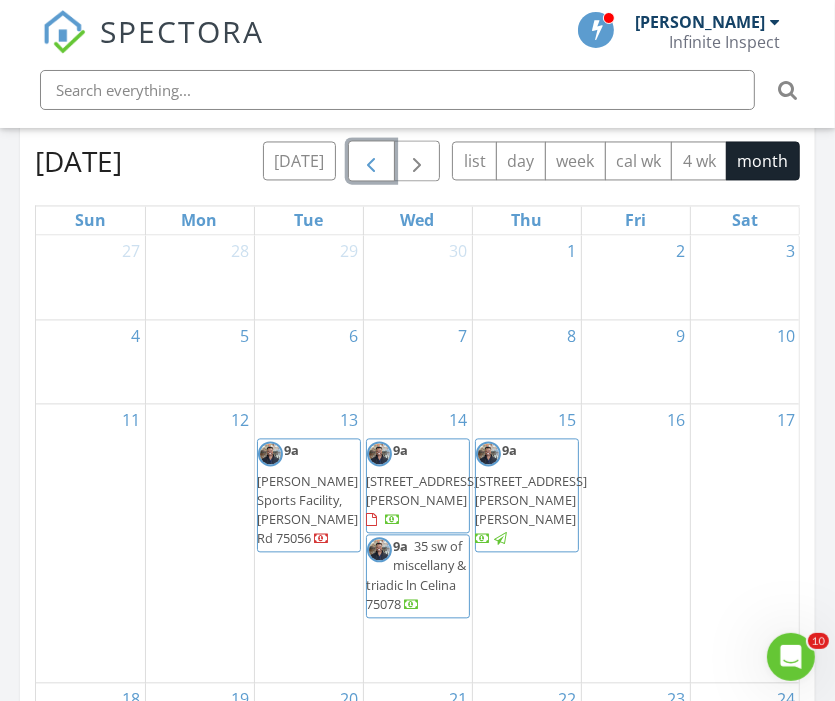 click on "2540 Old Denton Rd, Carrollton 75006" at bounding box center [423, 490] 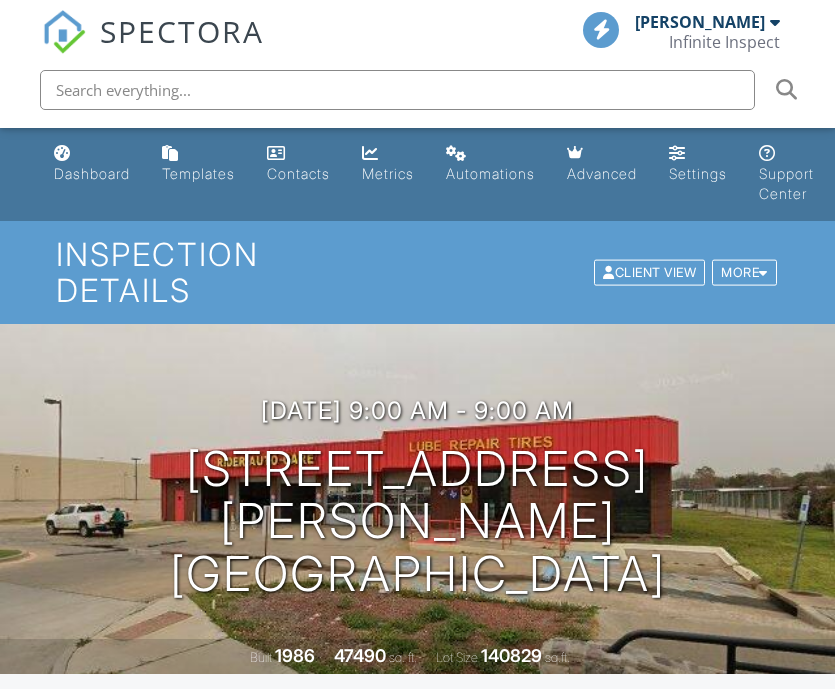 scroll, scrollTop: 0, scrollLeft: 0, axis: both 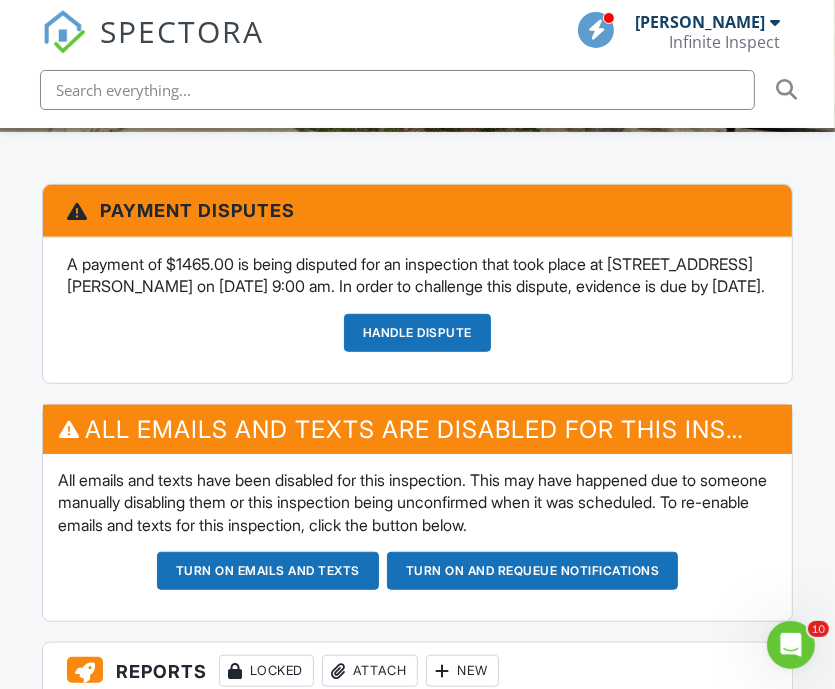 click on "Handle Dispute" at bounding box center [417, 333] 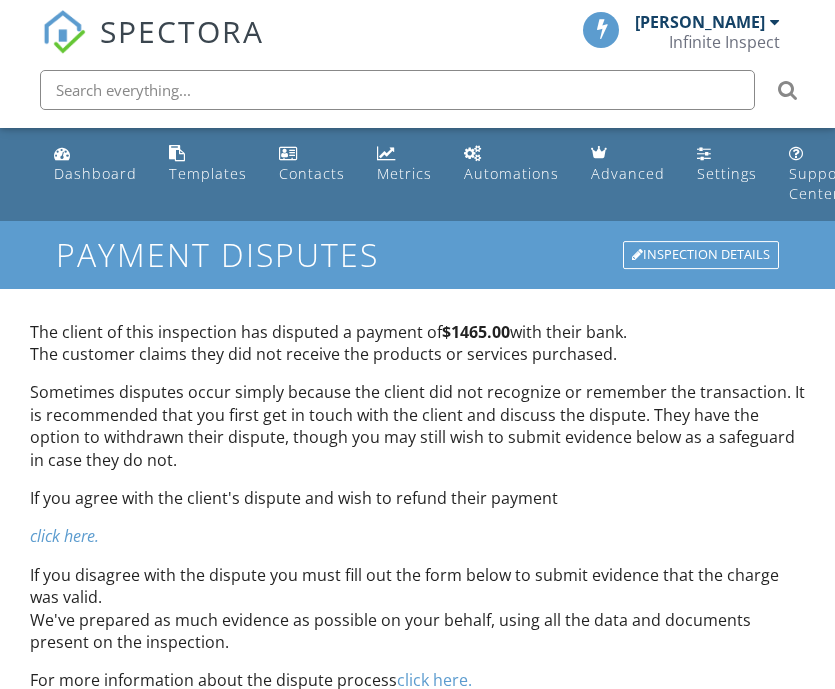 scroll, scrollTop: 0, scrollLeft: 0, axis: both 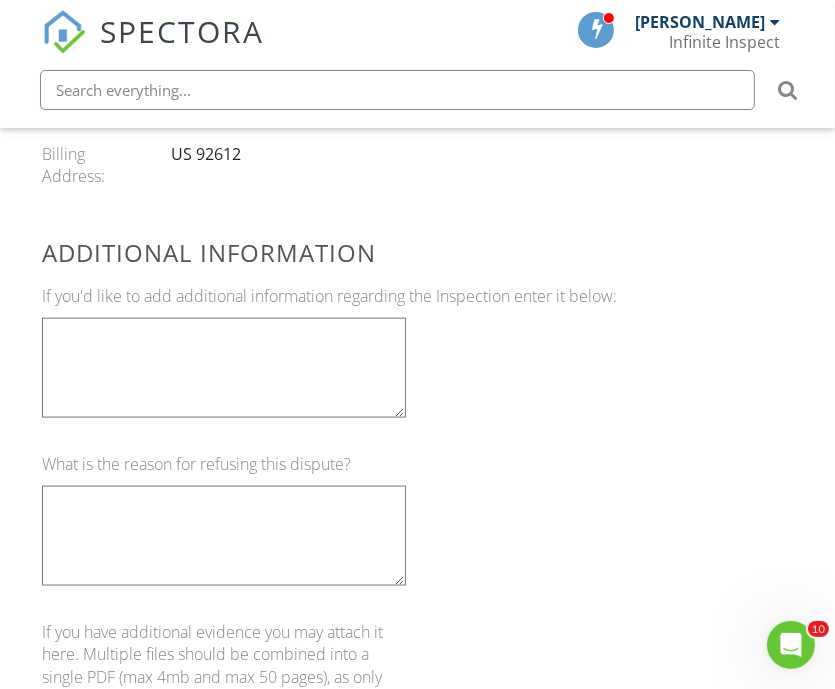 click at bounding box center [224, 368] 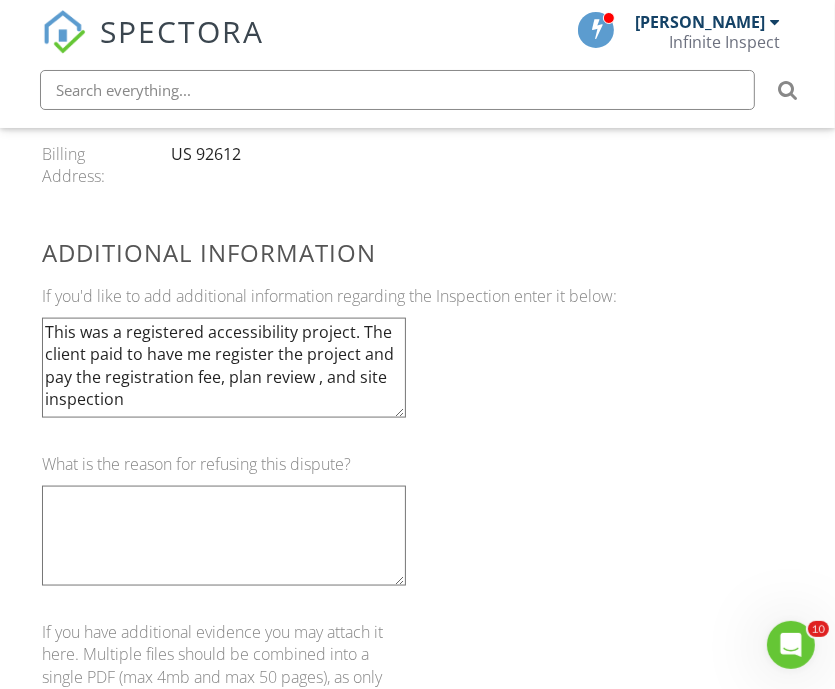 click on "This was a registered accessibility project. The client paid to have me register the project and pay the registration fee, plan review , and site inspection" at bounding box center (224, 368) 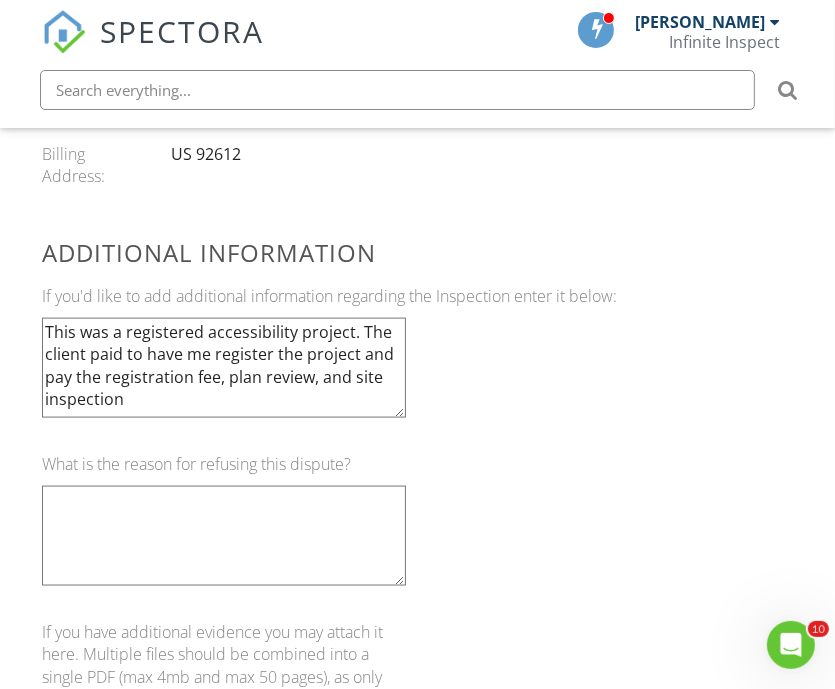 click on "This was a registered accessibility project. The client paid to have me register the project and pay the registration fee, plan review, and site inspection" at bounding box center (224, 368) 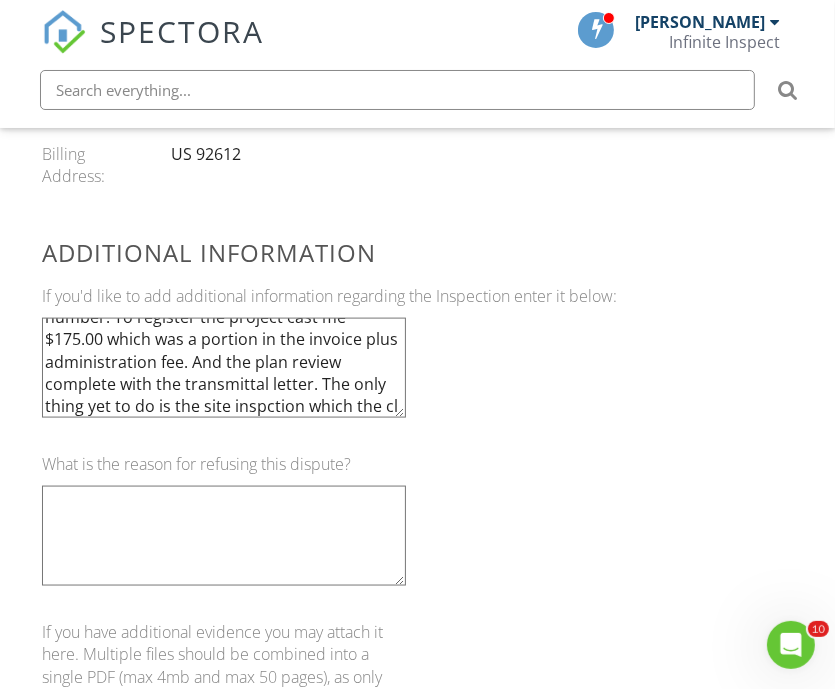 scroll, scrollTop: 149, scrollLeft: 0, axis: vertical 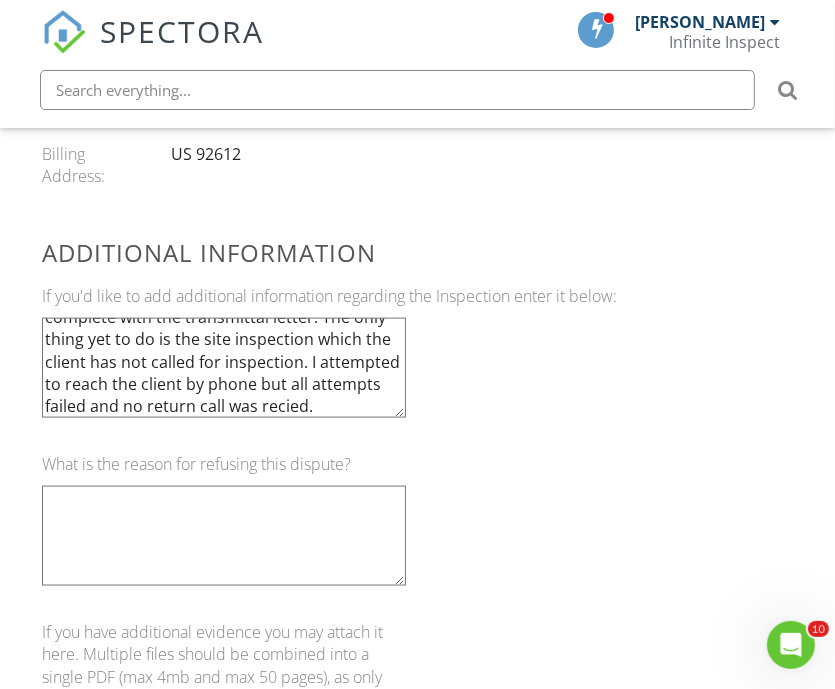 click on "This was a registered accessibility project. The client paid to have me register the project and pay the registration fee, plan review, and site inspection . In the attached documents you will find the project being registered with a tabs number. To register the project cast me $175.00 which was a portion in the invoice plus administration fee. And the plan review complete with the transmittal letter. The only thing yet to do is the site inspection which the client has not called for inspection. I attempted to reach the client by phone but all attempts failed and no return call was recied." at bounding box center [224, 368] 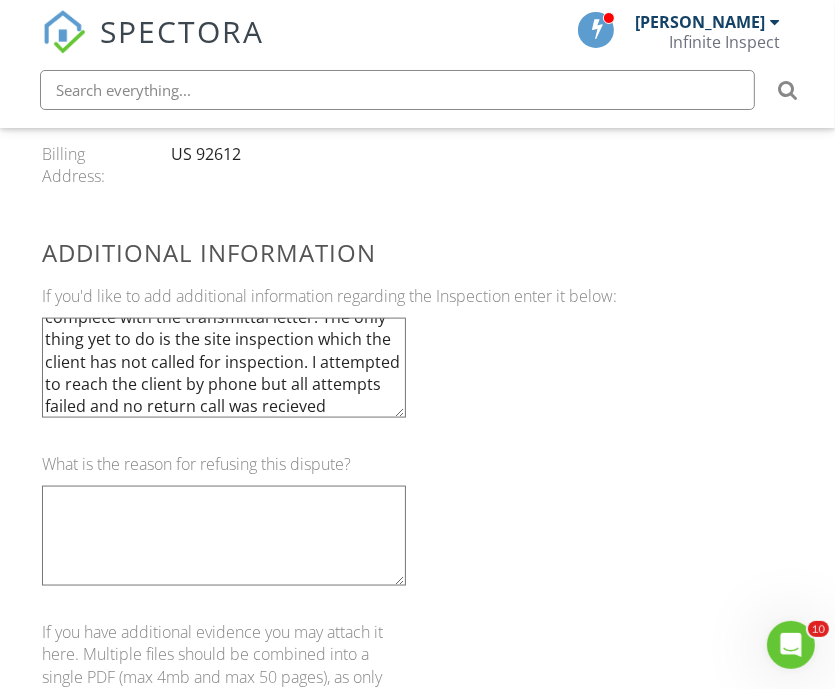 scroll, scrollTop: 216, scrollLeft: 0, axis: vertical 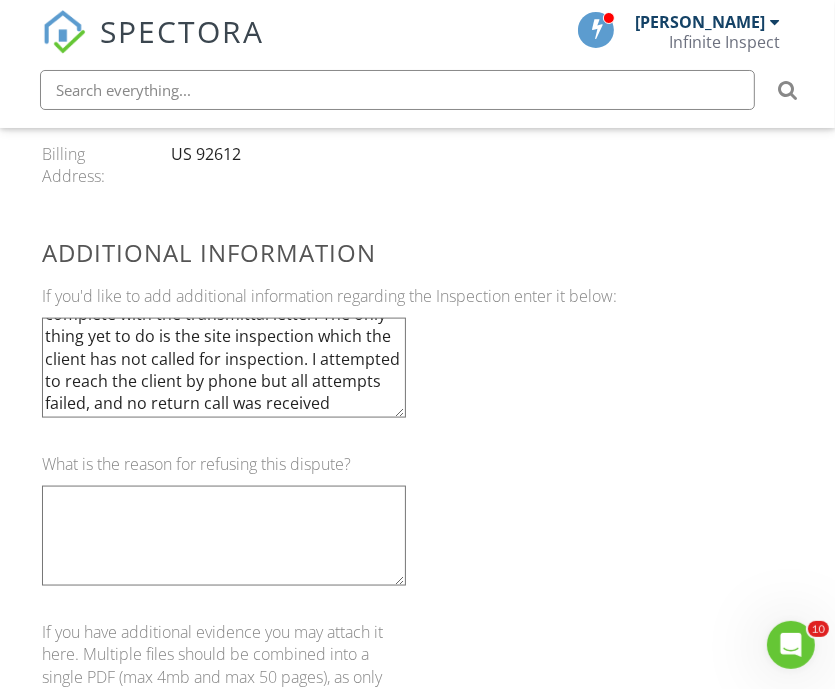 type on "This was a registered accessibility project. The client paid to have me register the project and pay the registration fee, plan review, and site inspection . In the attached documents you will find the project being registered with a tabs number. To register the project cast me $175.00 which was a portion in the invoice plus administration fee. And the plan review complete with the transmittal letter. The only thing yet to do is the site inspection which the client has not called for inspection. I attempted to reach the client by phone but all attempts failed, and no return call was received" 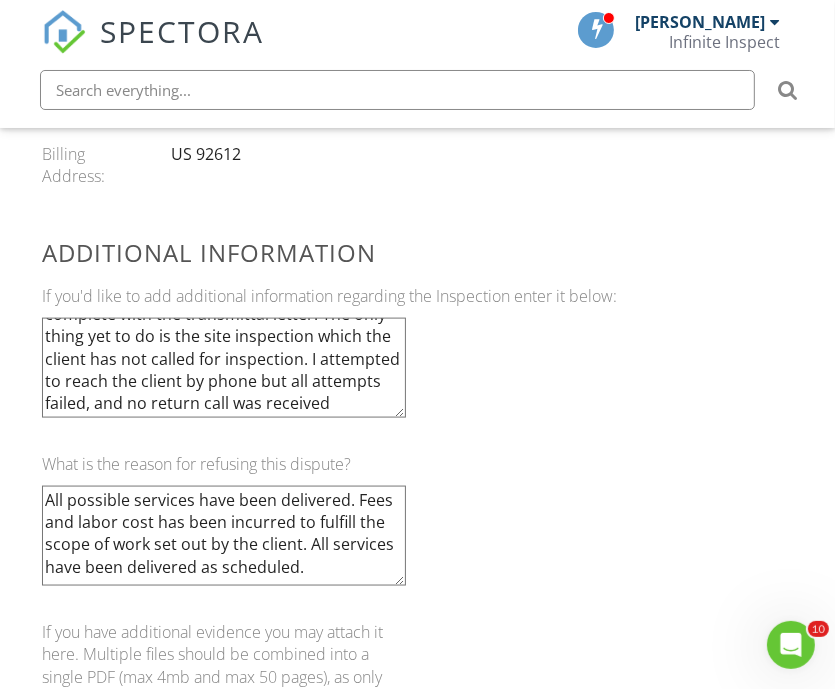 type on "All possible services have been delivered. Fees and labor cost has been incurred to fulfill the scope of work set out by the client. All services have been delivered as scheduled." 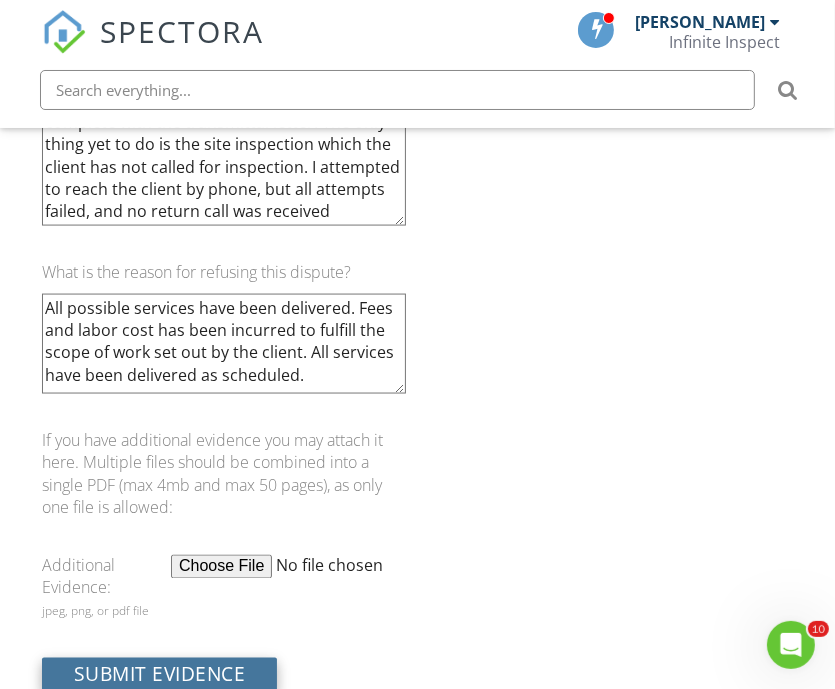 type on "This was a registered accessibility project. The client paid to have me register the project and pay the registration fee, plan review, and site inspection . In the attached documents you will find the project being registered with a tabs number. To register the project cast me $175.00 which was a portion in the invoice plus administration fee. And the plan review complete with the transmittal letter. The only thing yet to do is the site inspection which the client has not called for inspection. I attempted to reach the client by phone, but all attempts failed, and no return call was received" 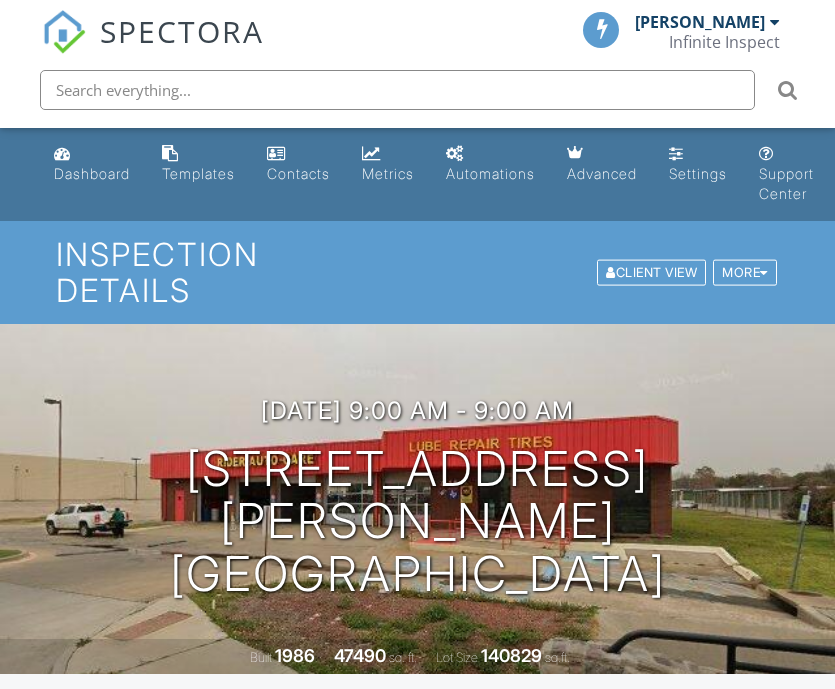 scroll, scrollTop: 0, scrollLeft: 0, axis: both 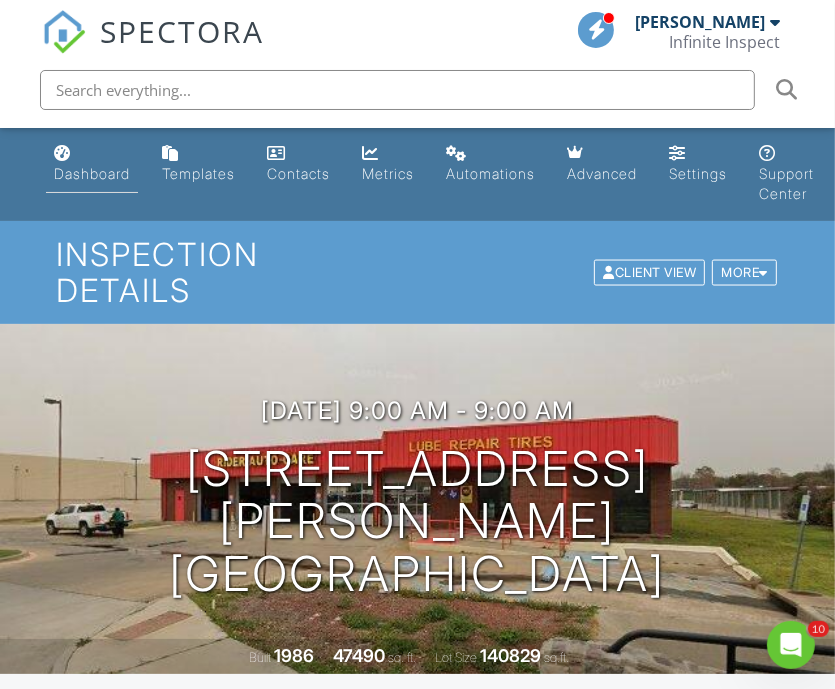 click on "Dashboard" at bounding box center (92, 173) 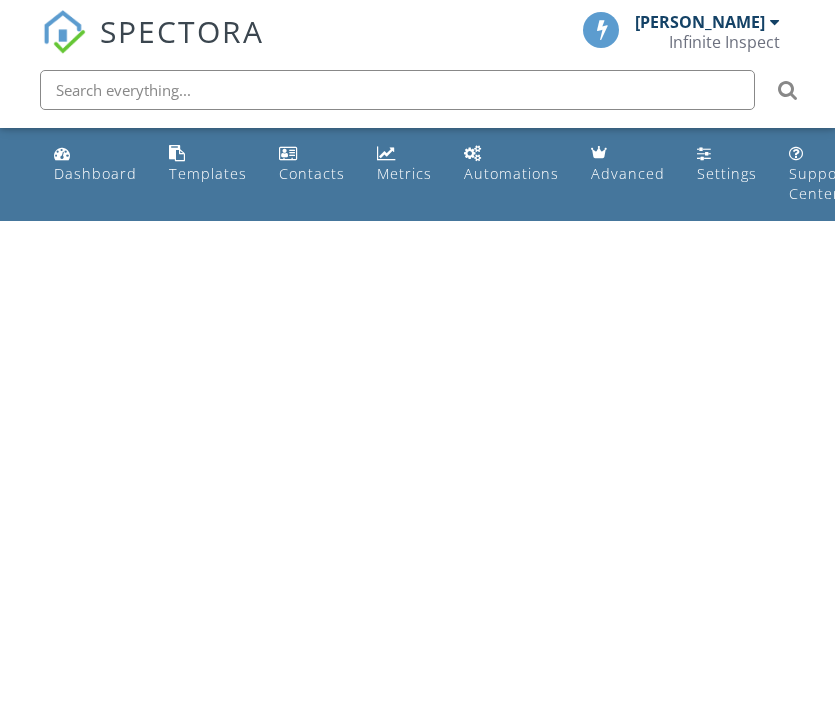 scroll, scrollTop: 0, scrollLeft: 0, axis: both 